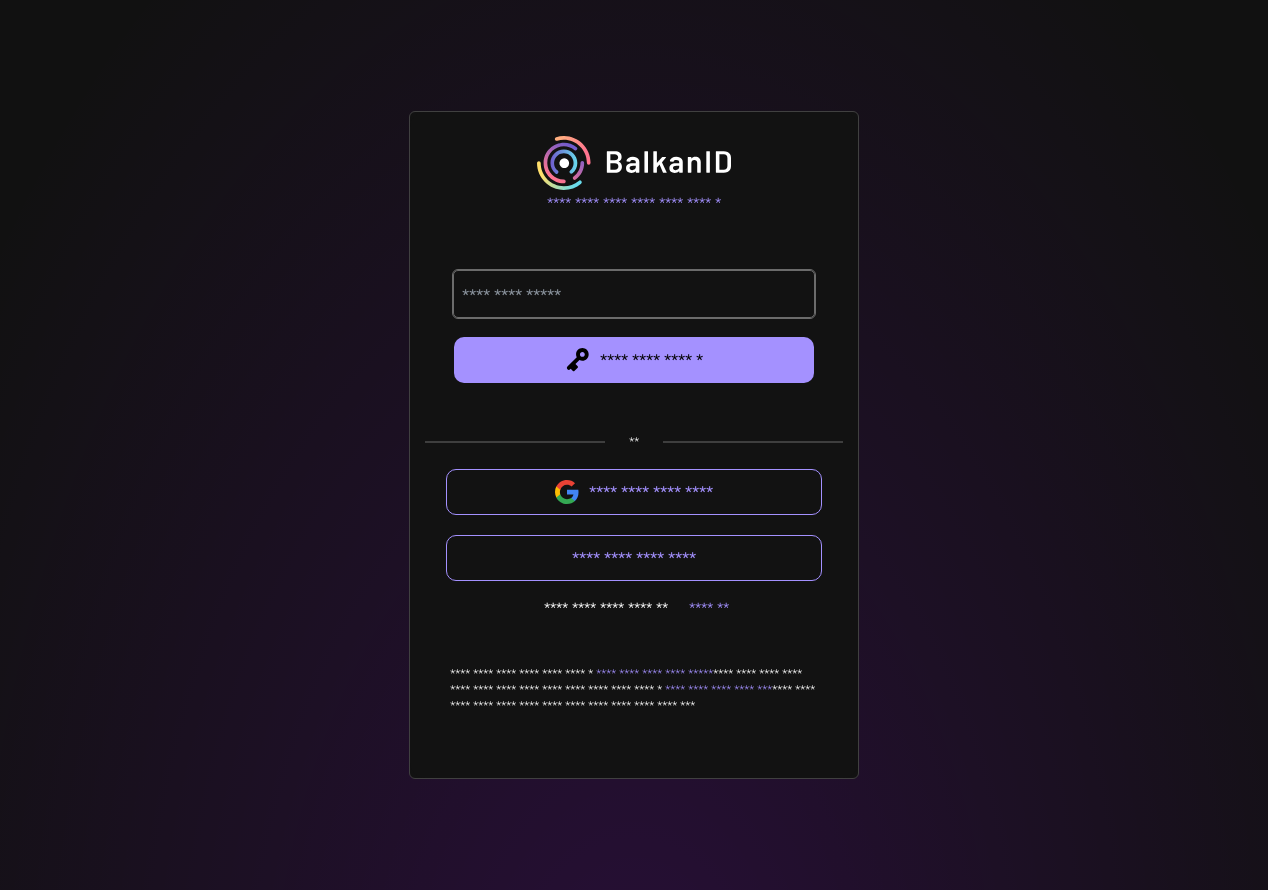 scroll, scrollTop: 0, scrollLeft: 0, axis: both 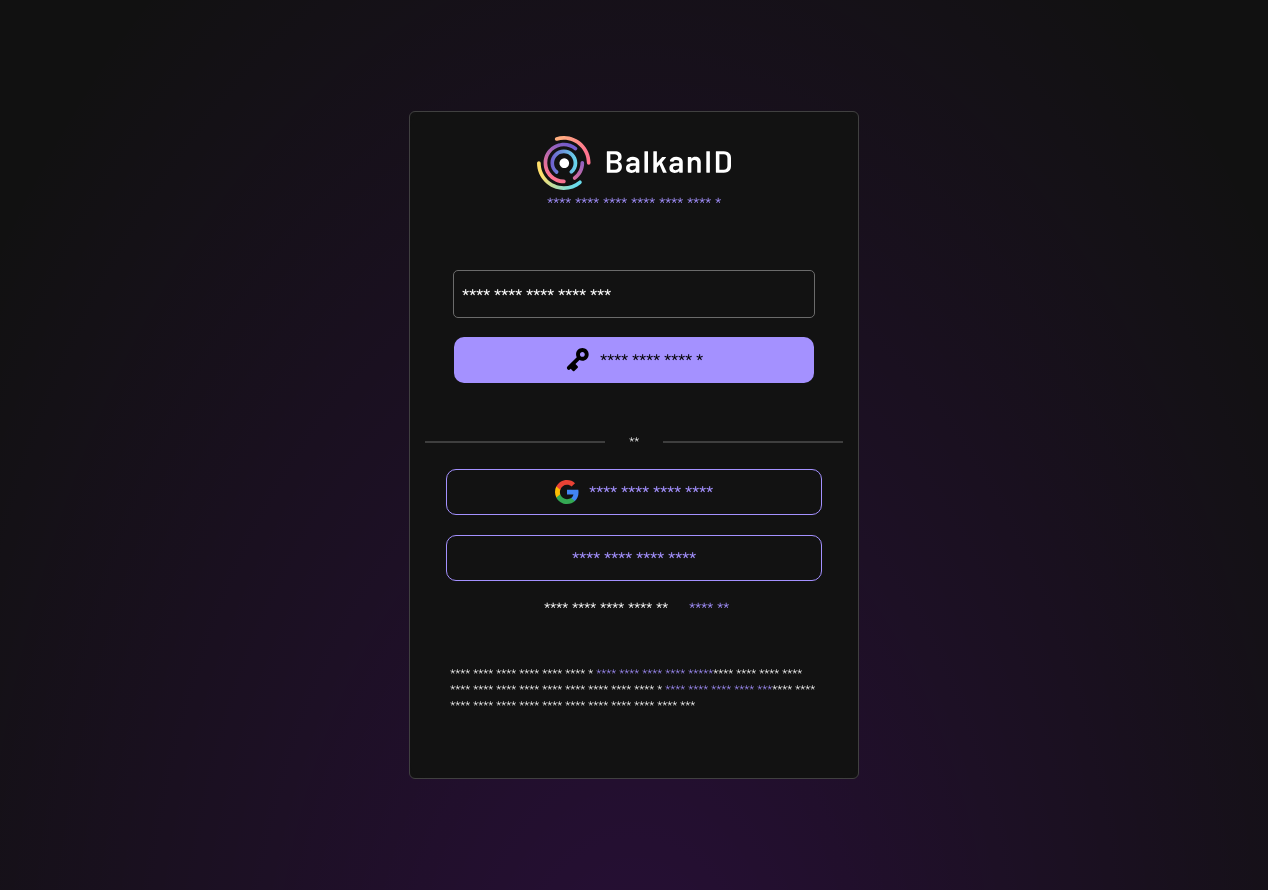 click at bounding box center (634, 445) 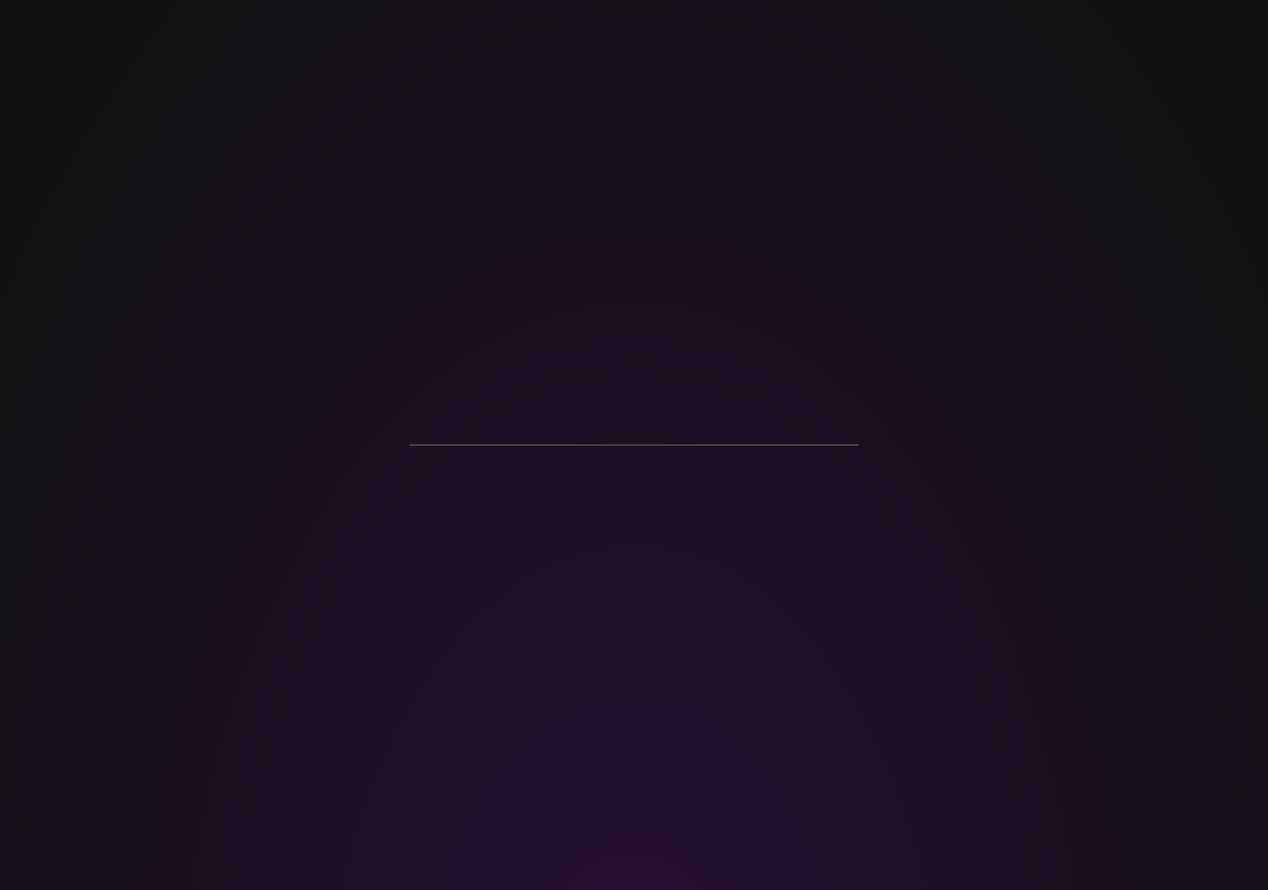 scroll, scrollTop: 0, scrollLeft: 0, axis: both 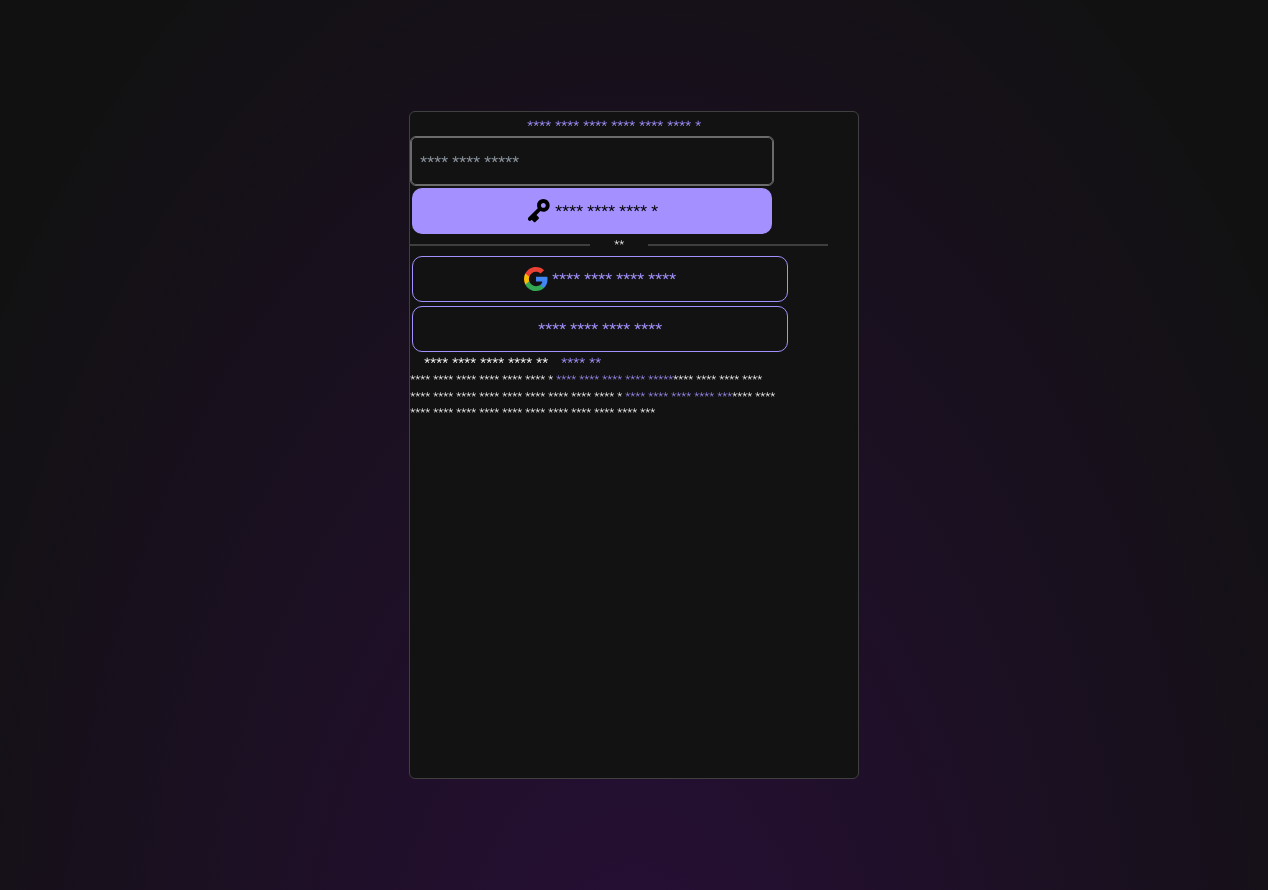type on "**********" 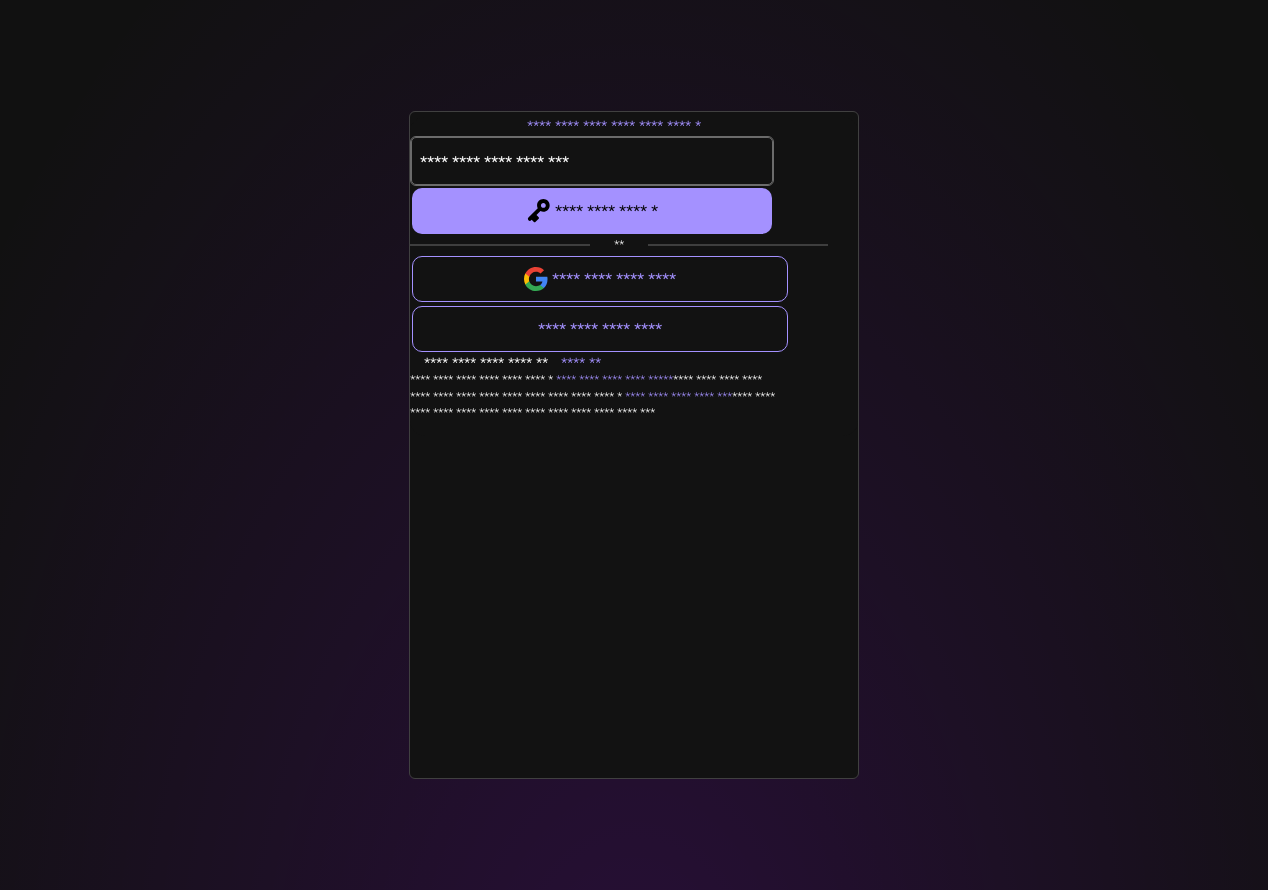 click at bounding box center [634, 445] 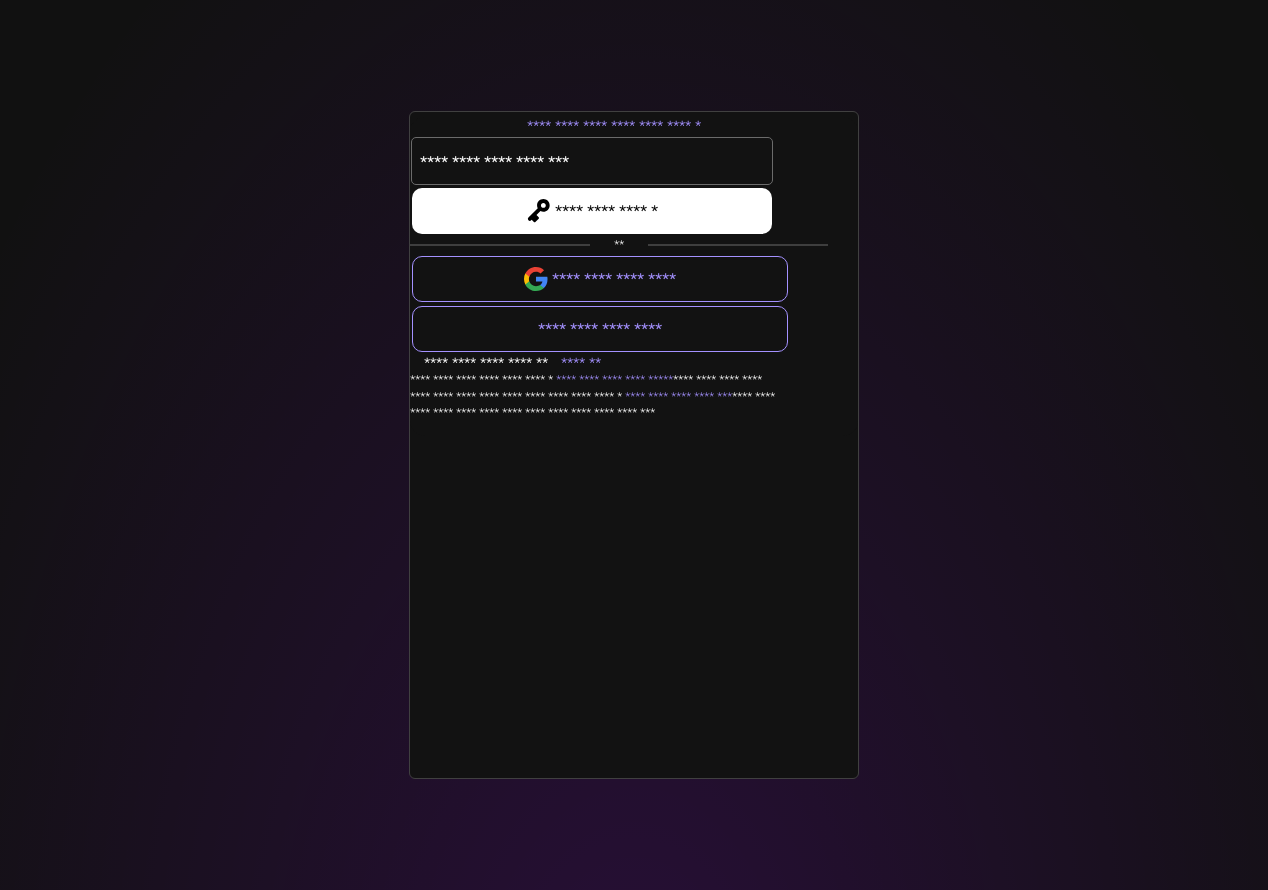 click at bounding box center (592, 211) 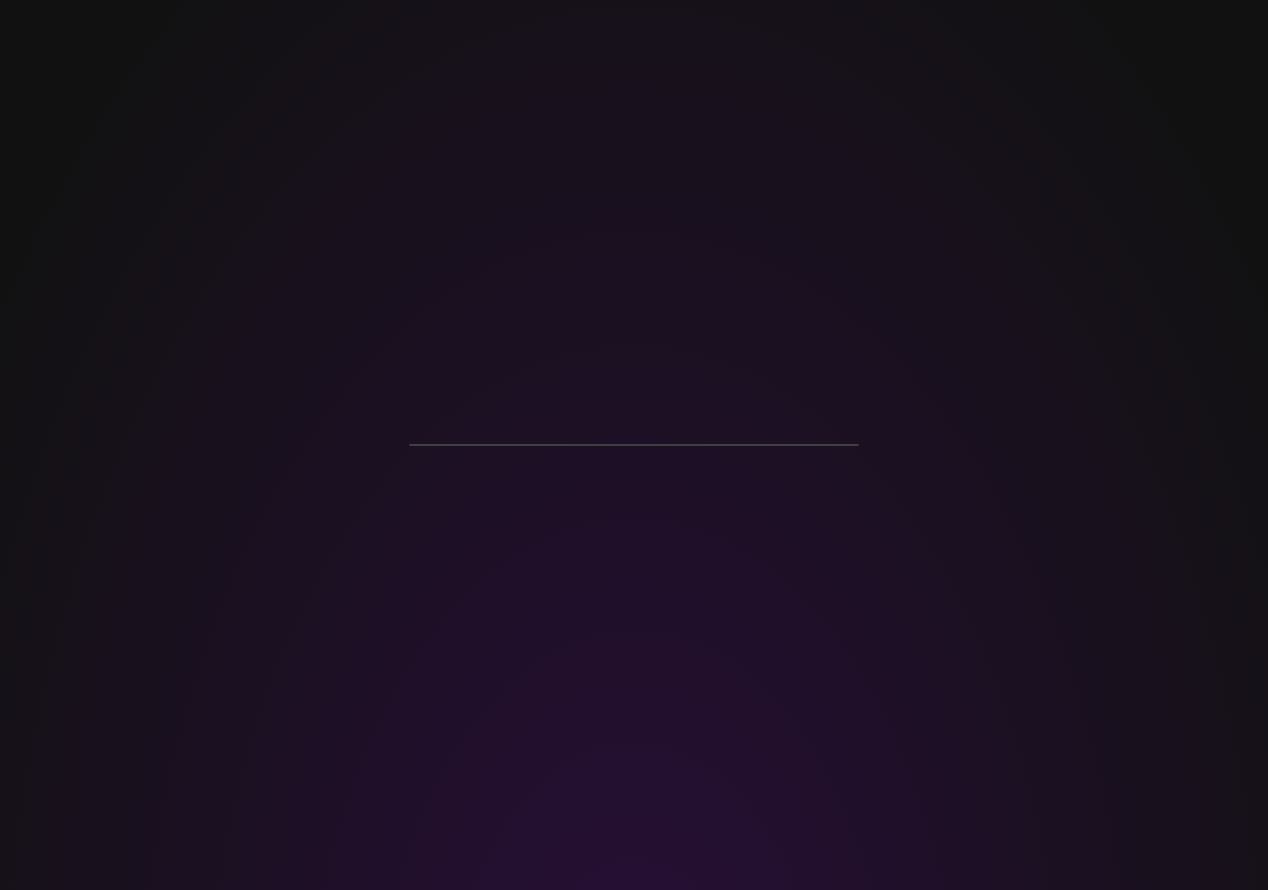 scroll, scrollTop: 0, scrollLeft: 0, axis: both 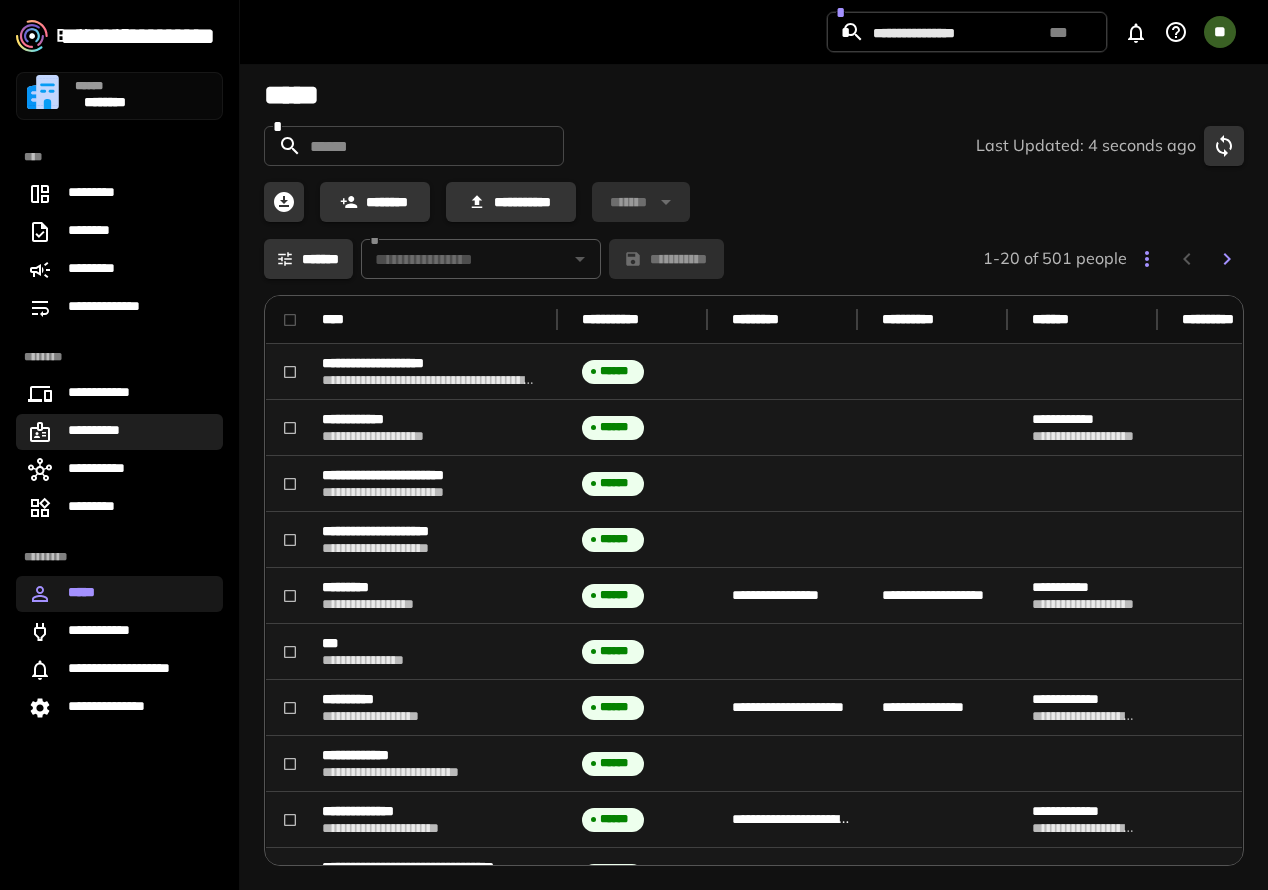 click on "**********" at bounding box center [96, 432] 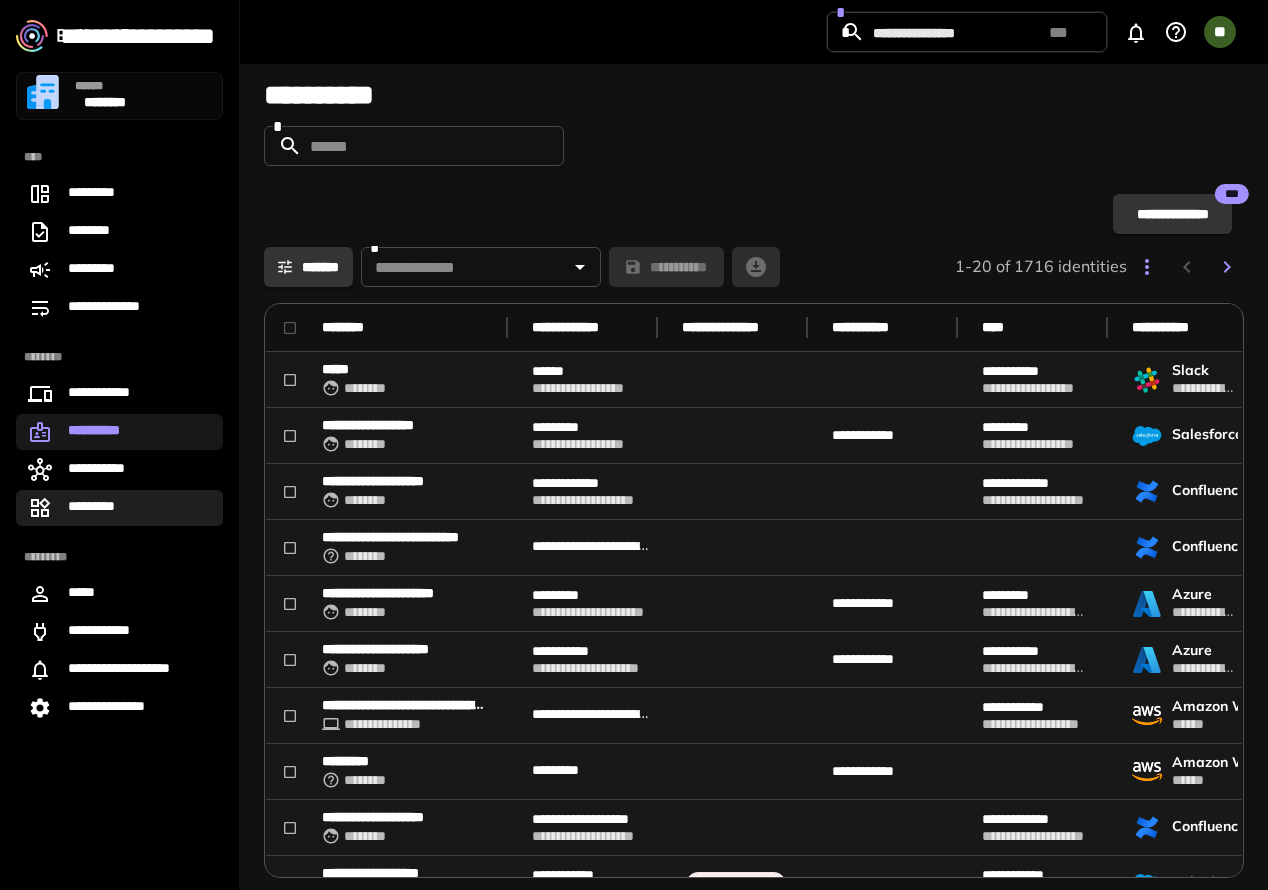 click on "*********" at bounding box center [100, 508] 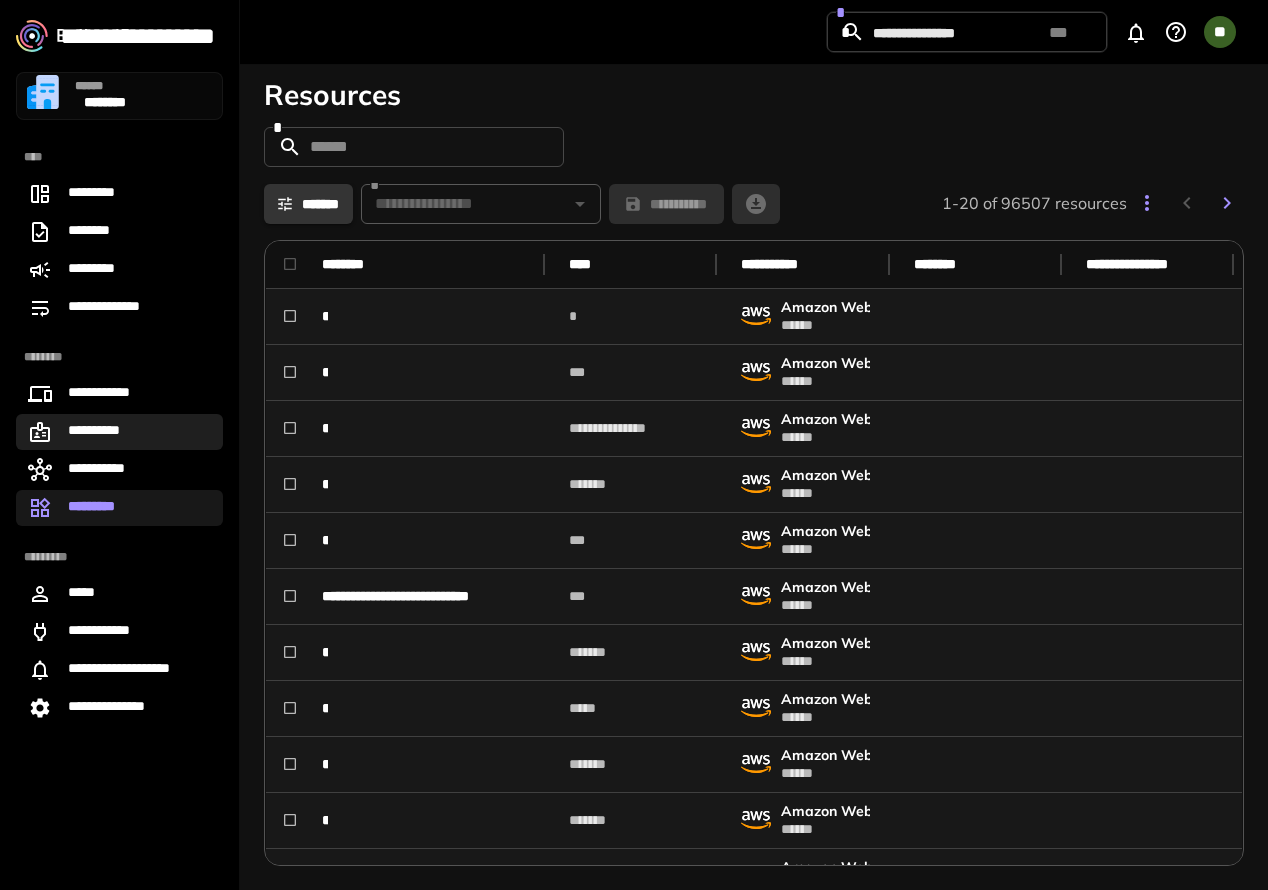click on "**********" at bounding box center [96, 432] 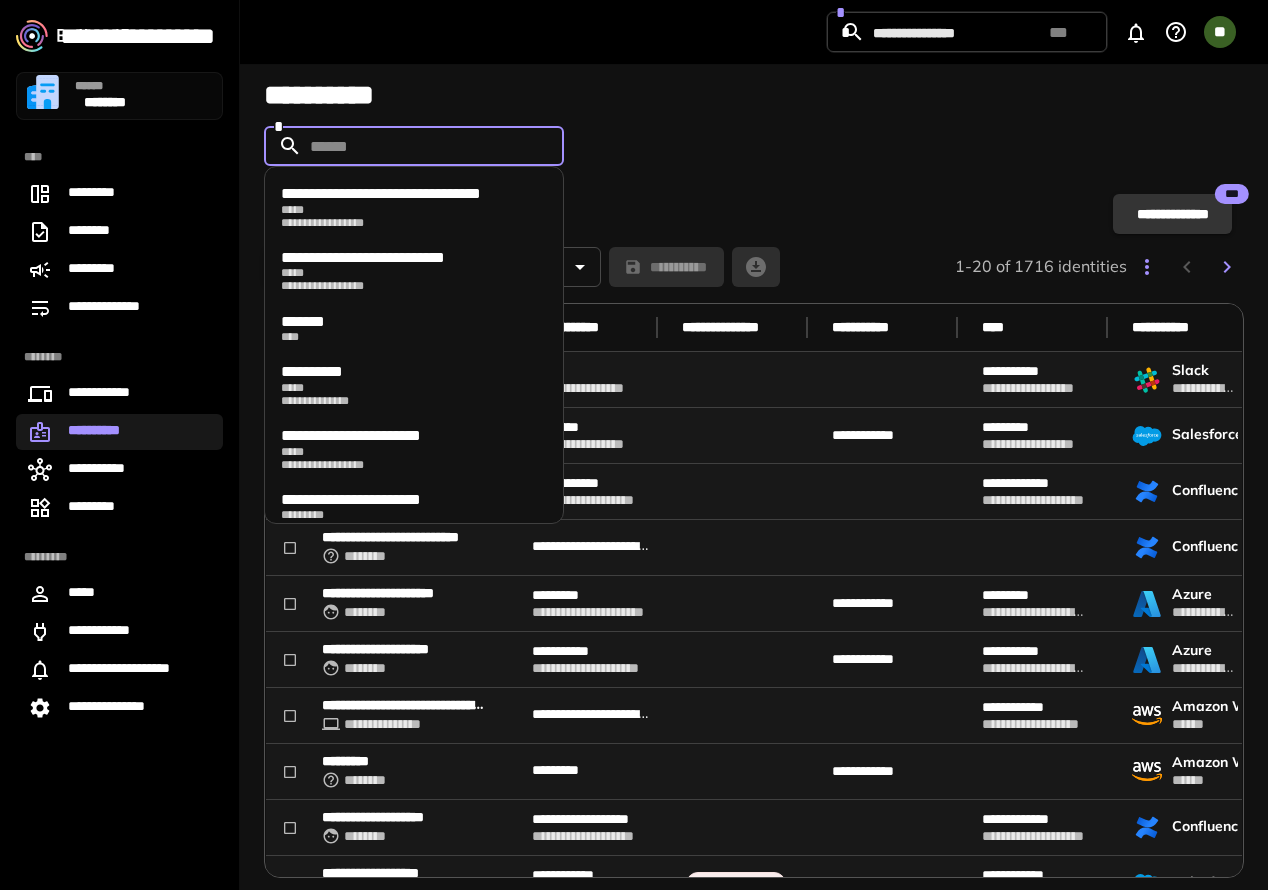click at bounding box center (413, 146) 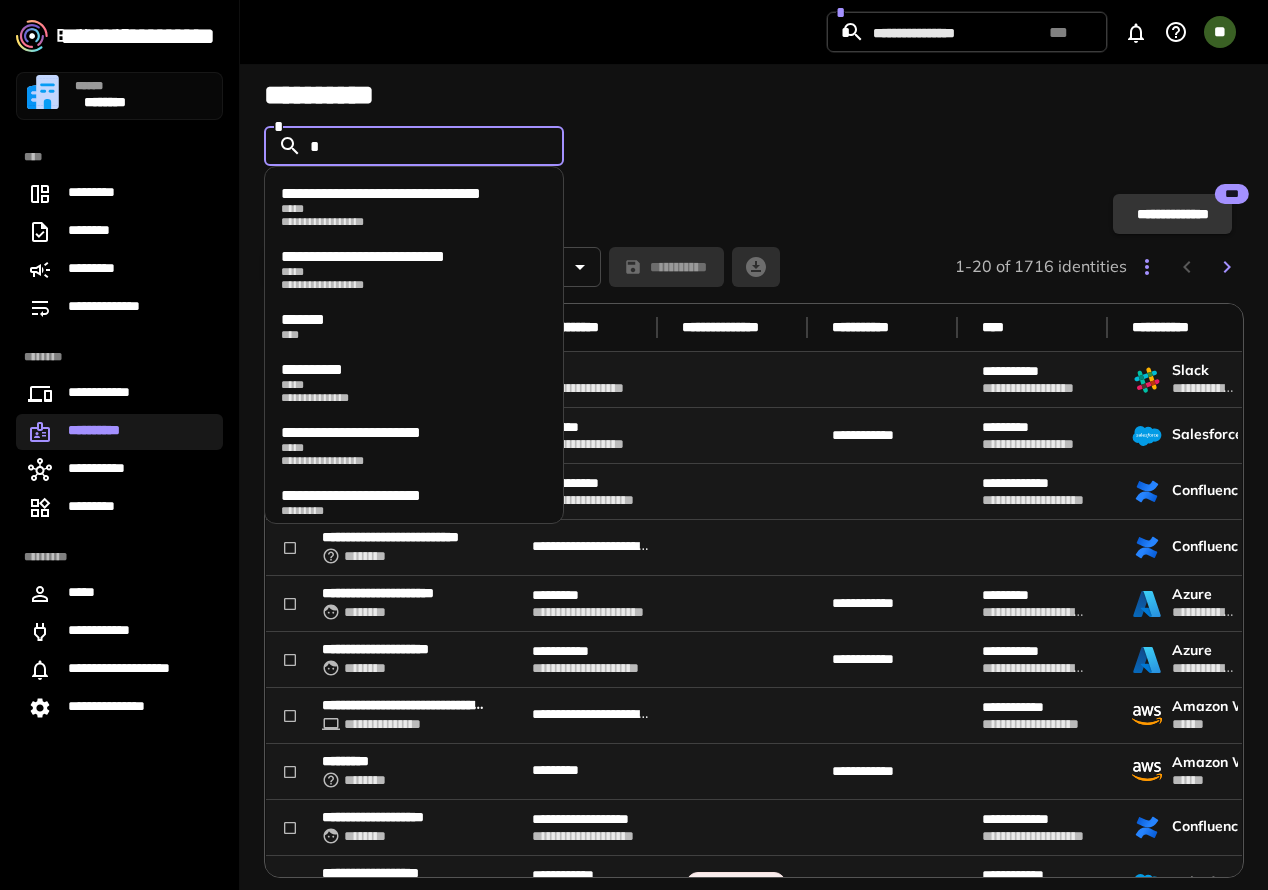 type on "**" 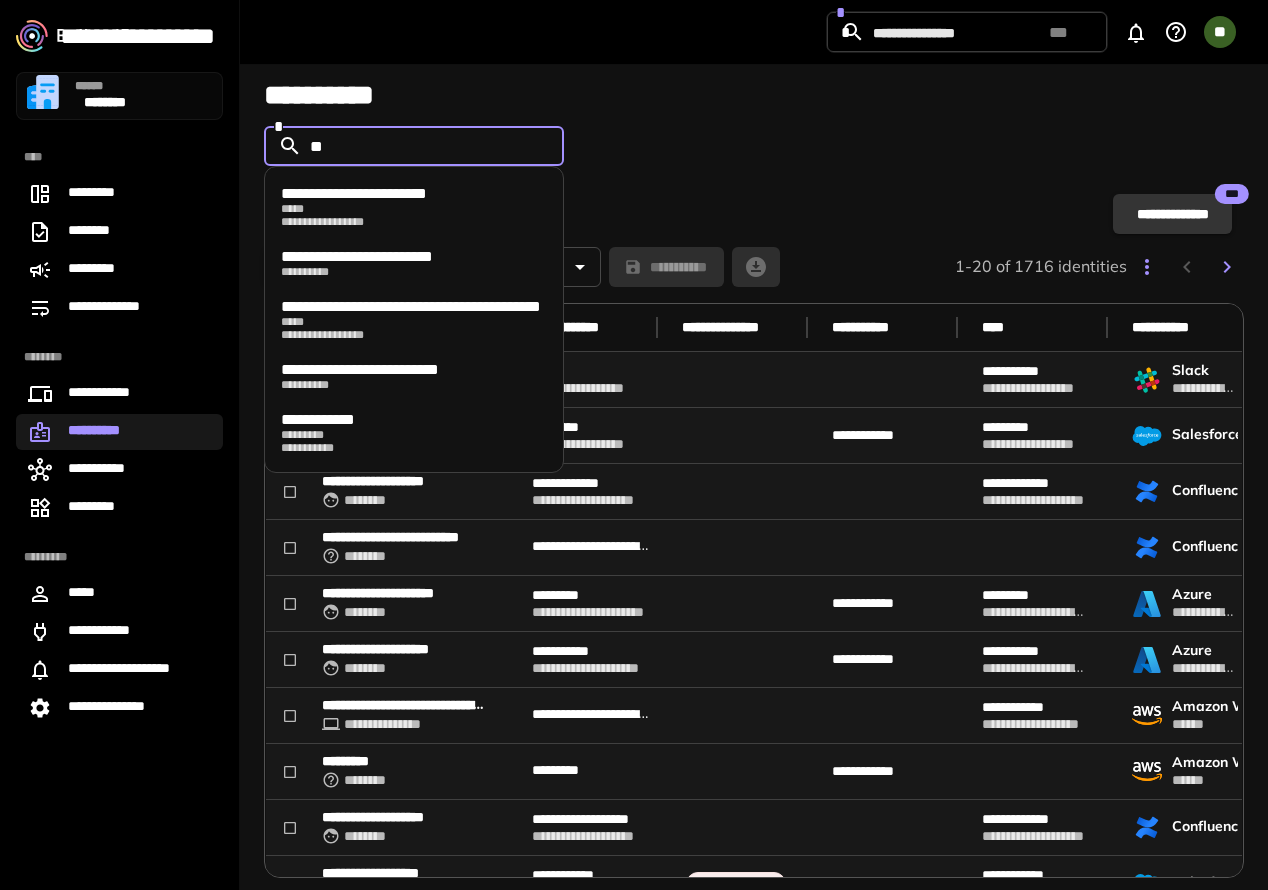 click on "**********" at bounding box center [383, 221] 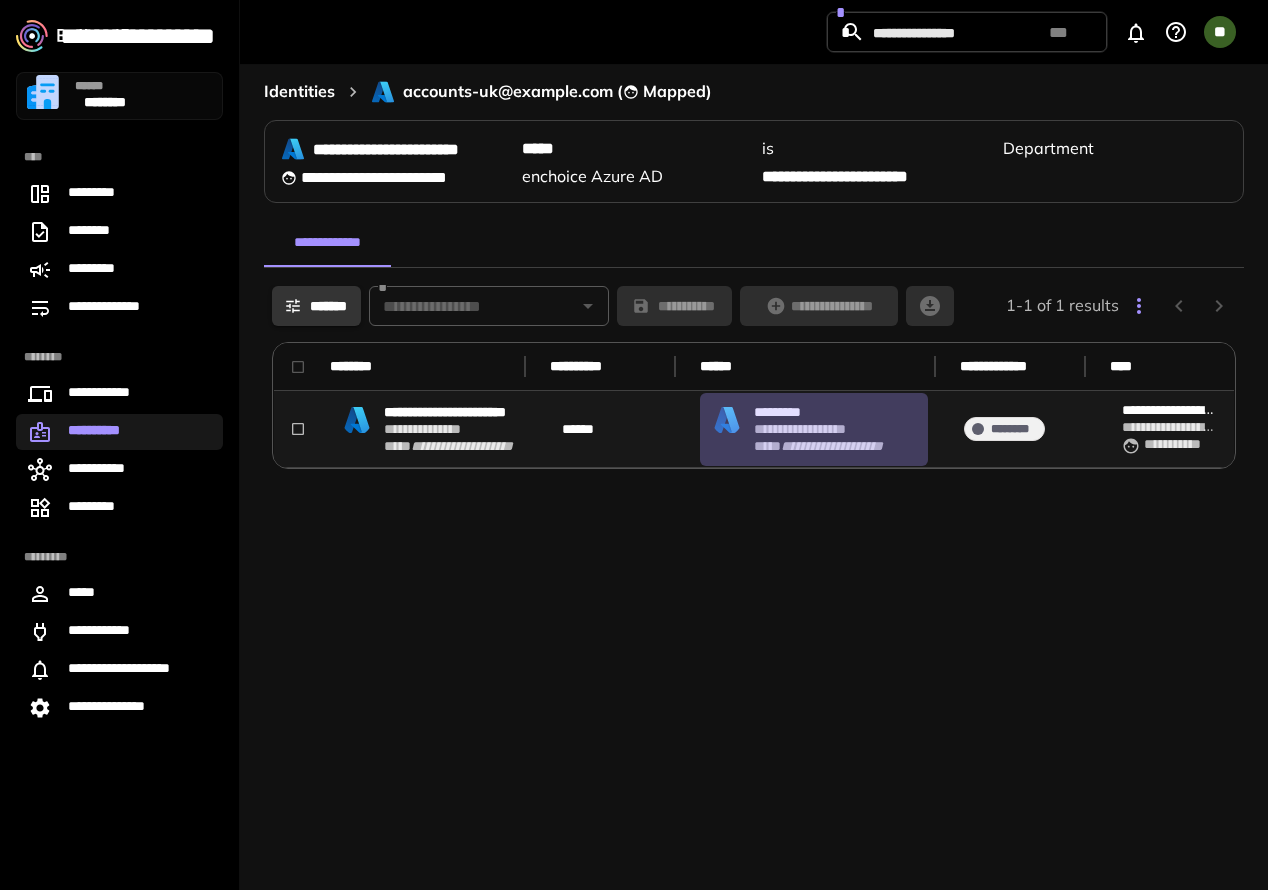 click on "**********" at bounding box center (832, 446) 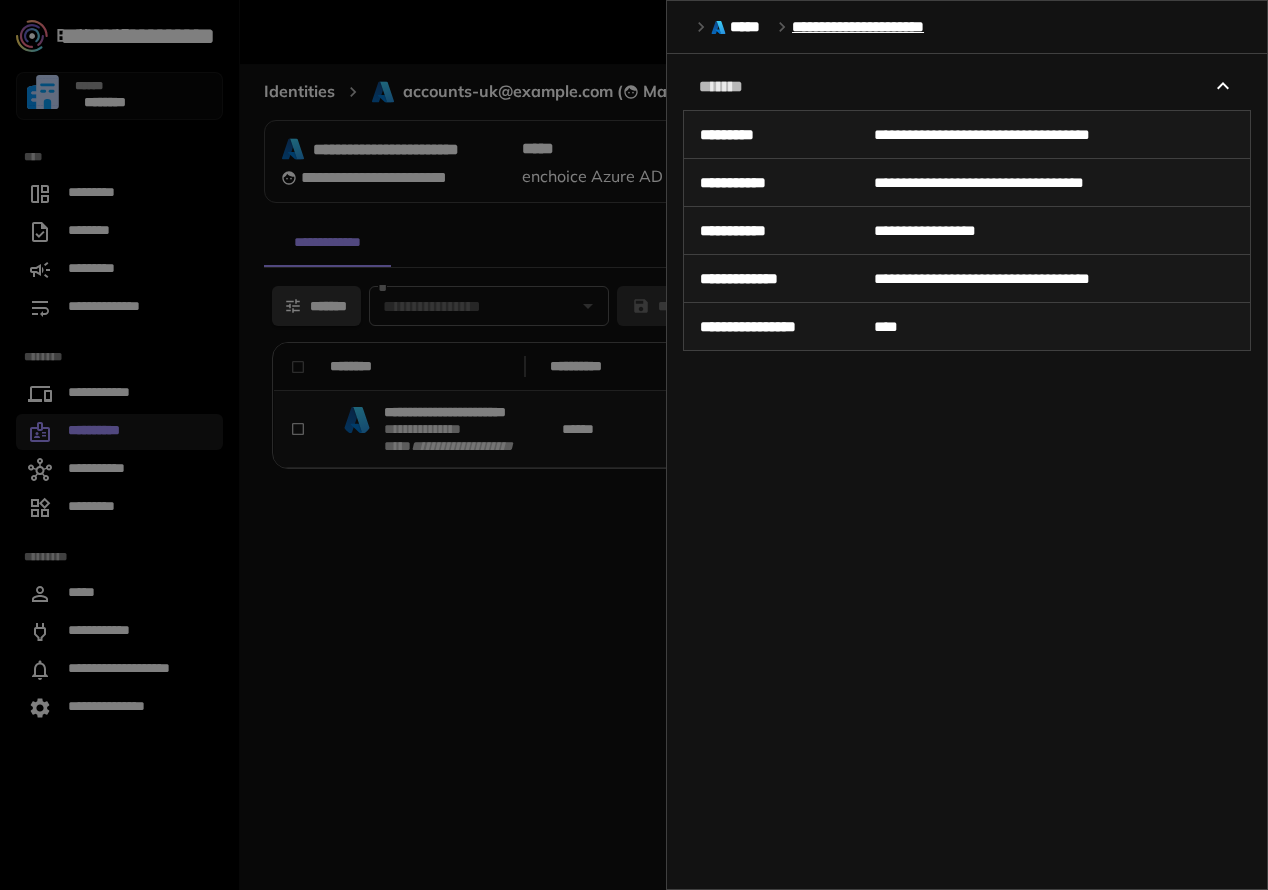 click at bounding box center [634, 445] 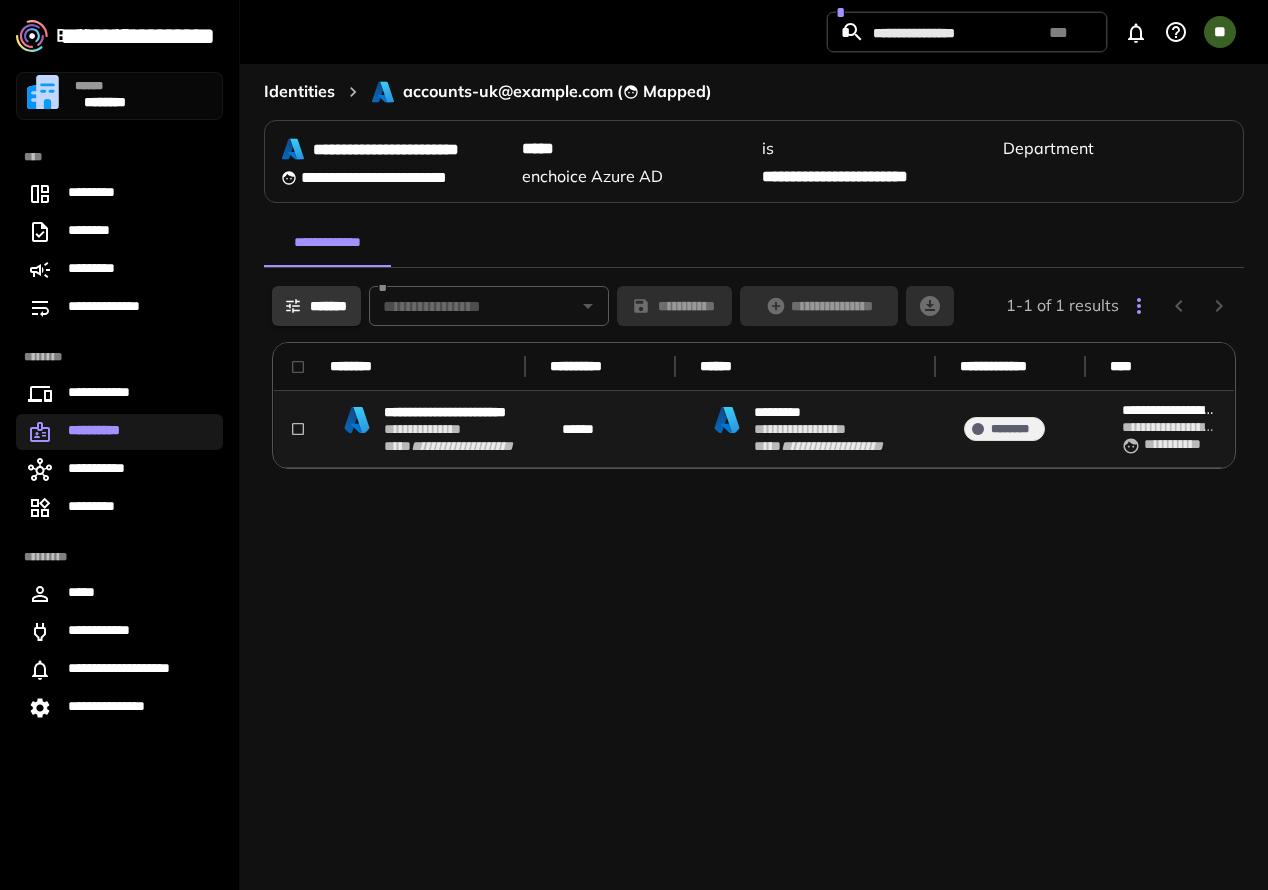 click on "**********" at bounding box center [465, 412] 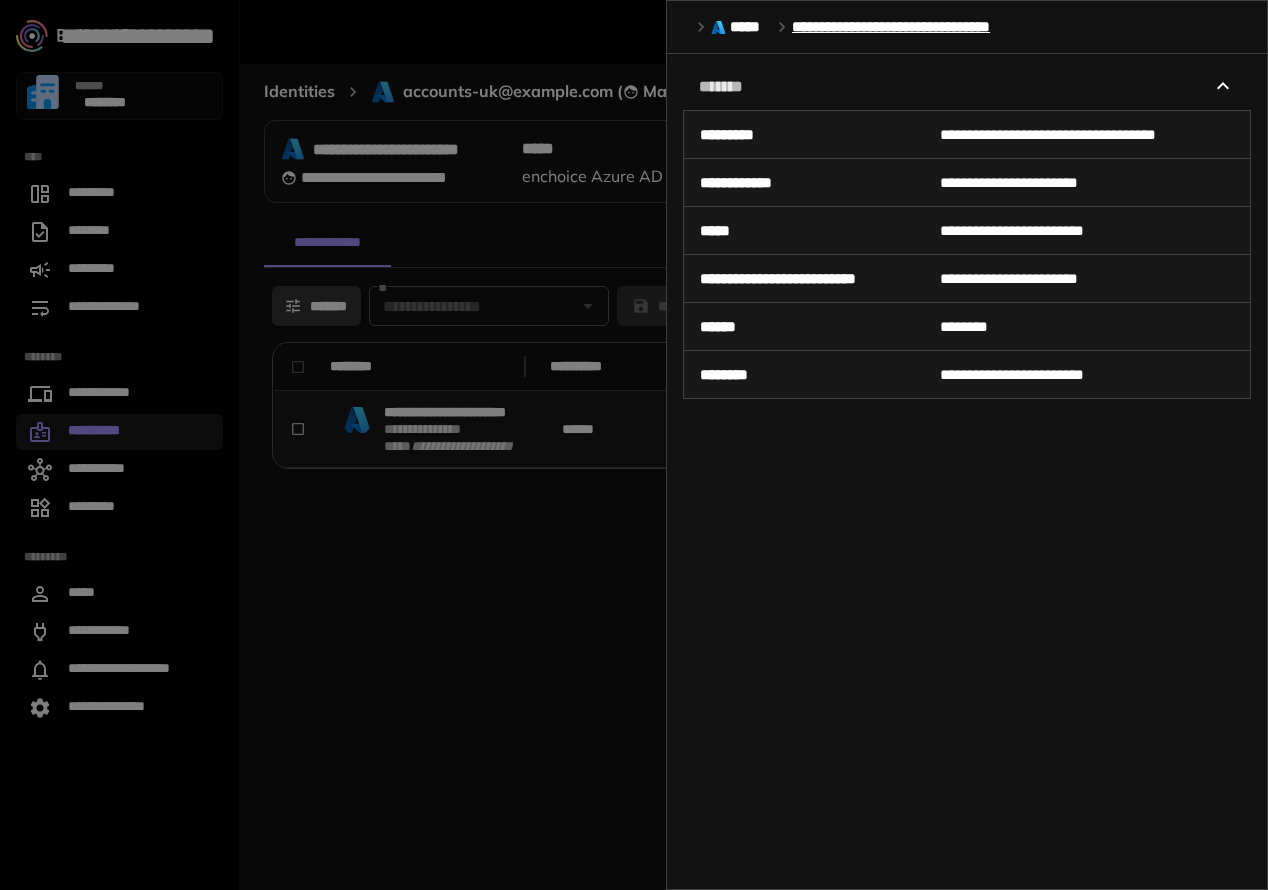 click at bounding box center (634, 445) 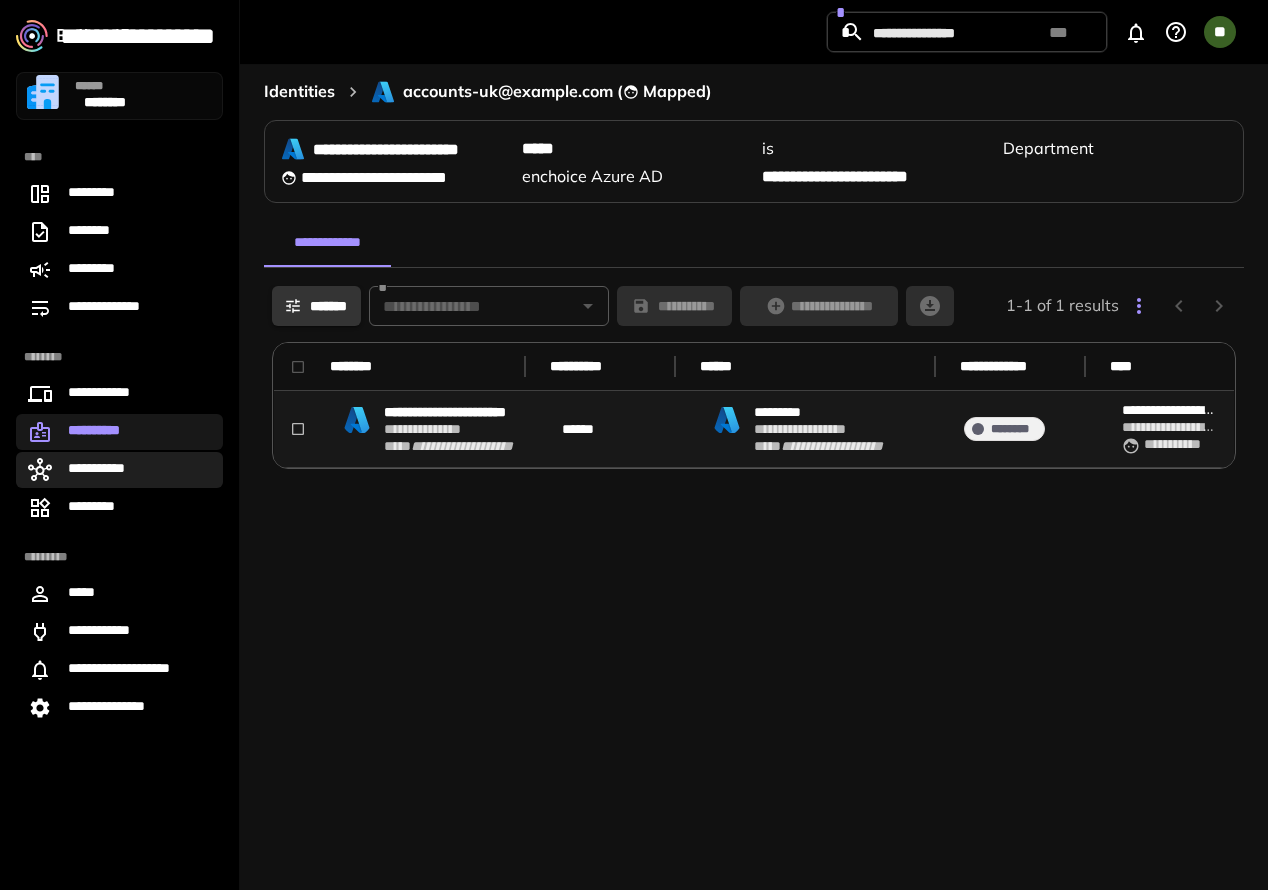 click on "**********" at bounding box center (106, 470) 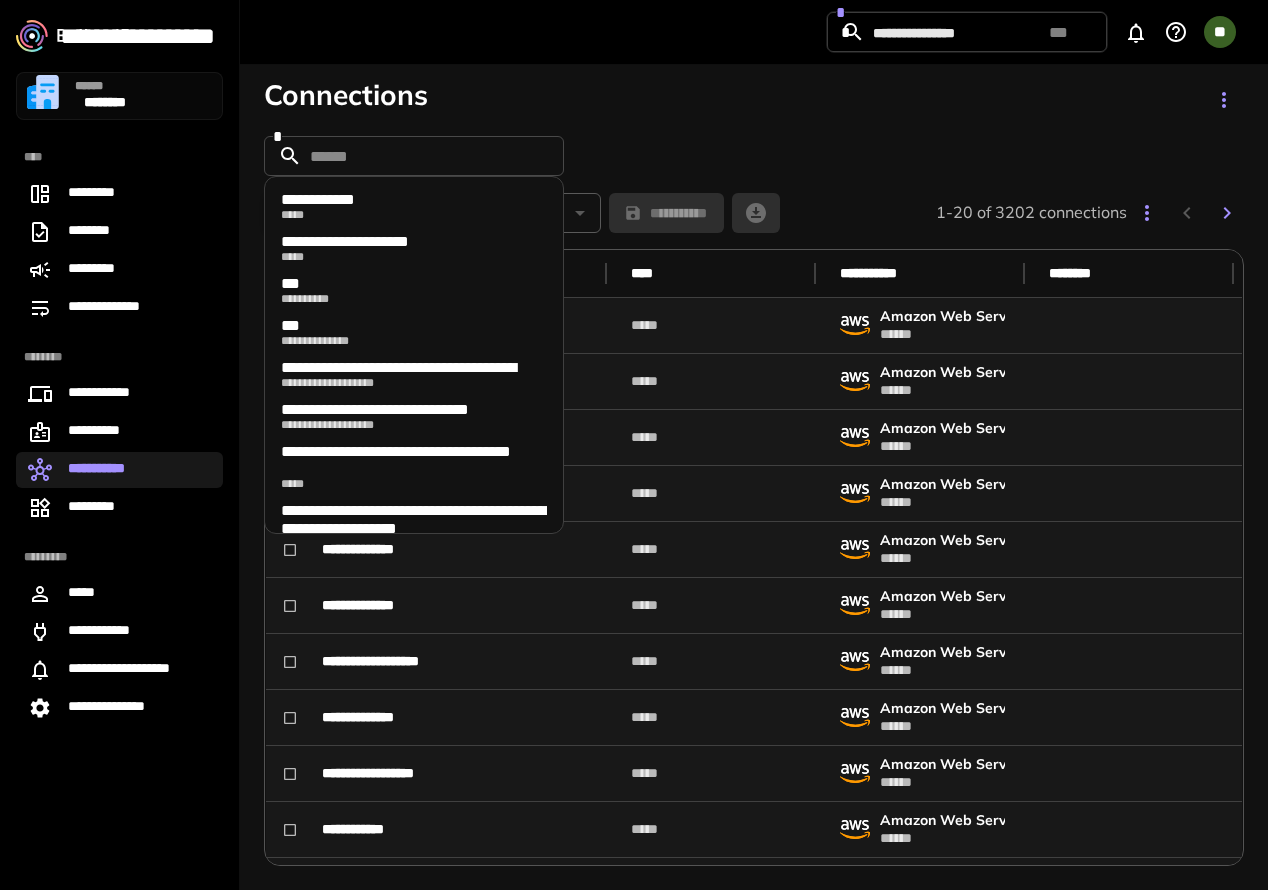 click on "*" at bounding box center (414, 156) 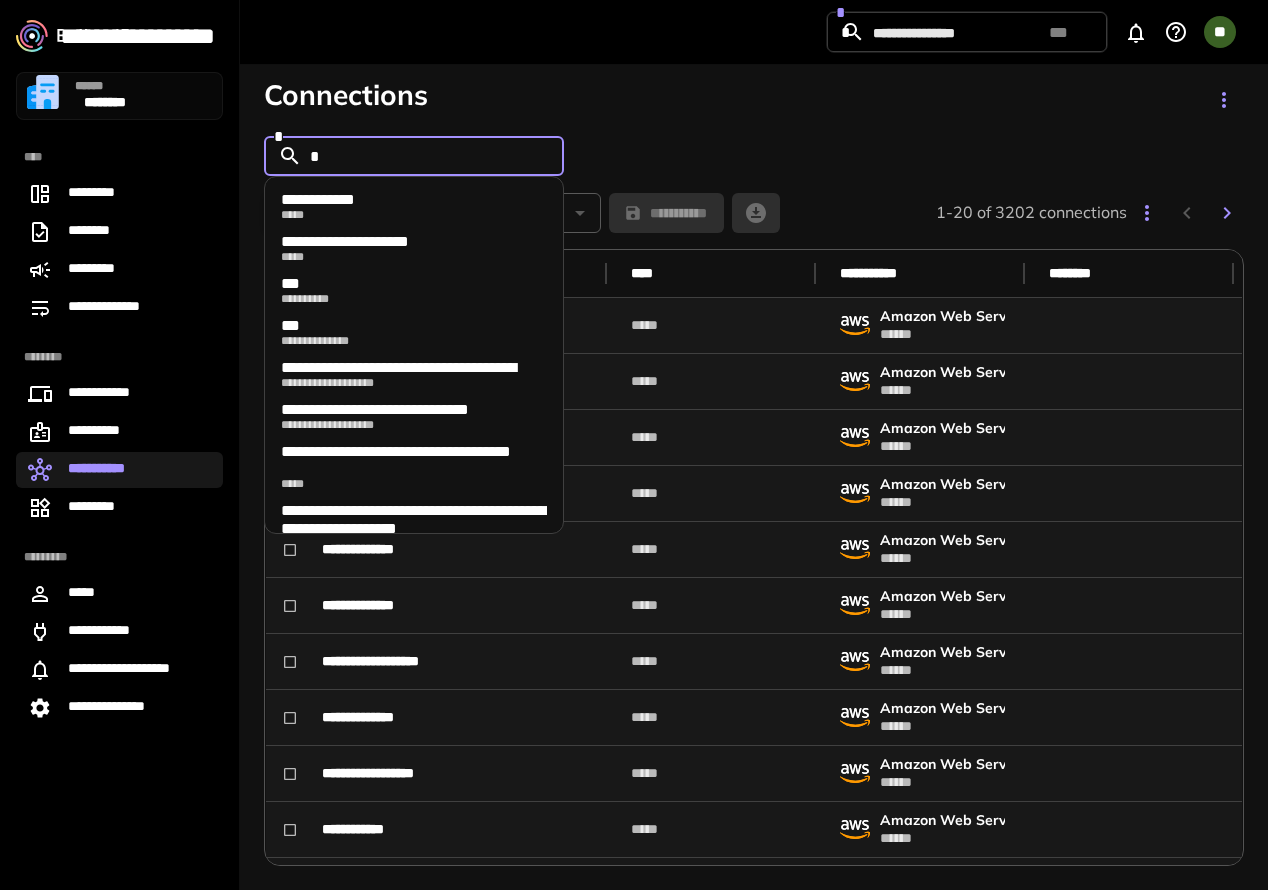 type on "**" 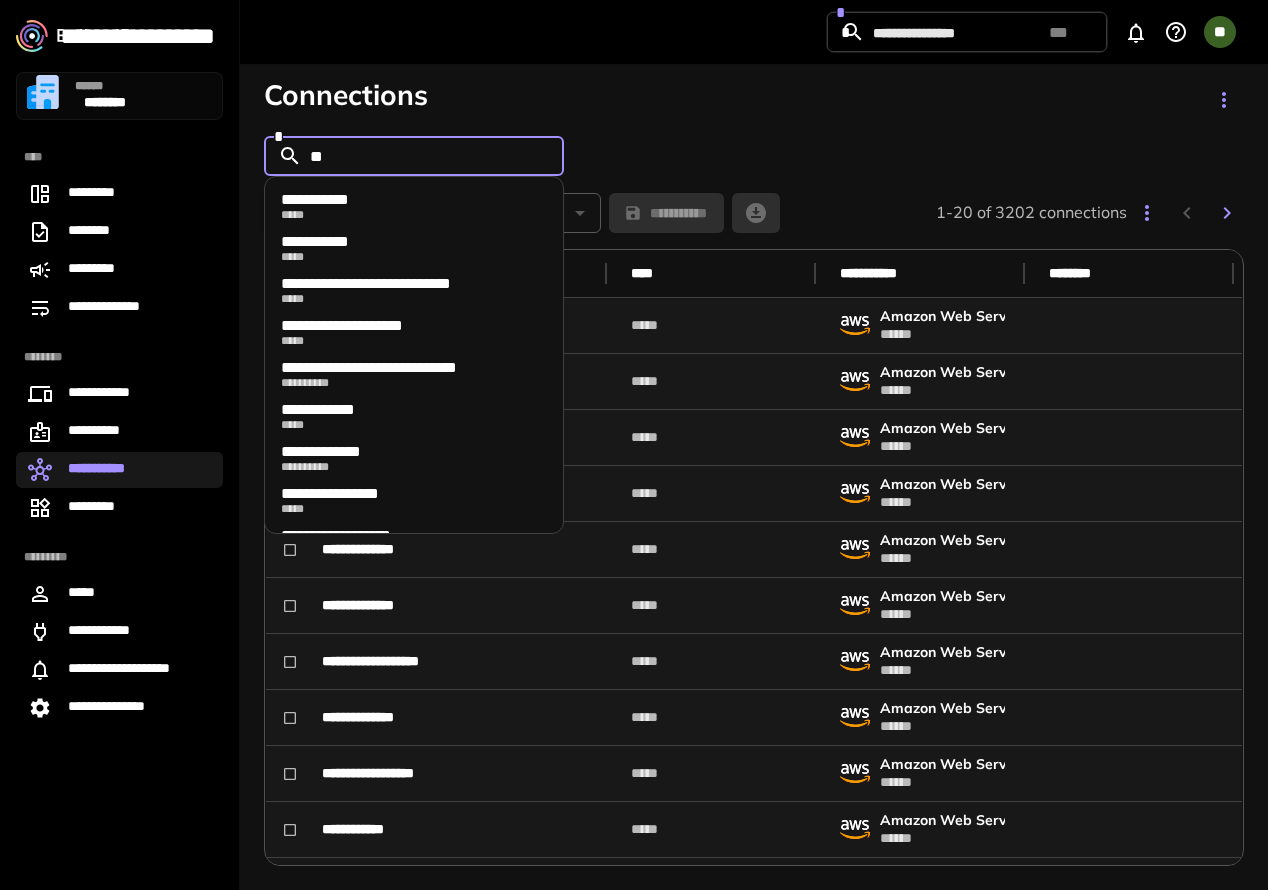 click on "[FIRST] [LAST]" at bounding box center [414, 206] 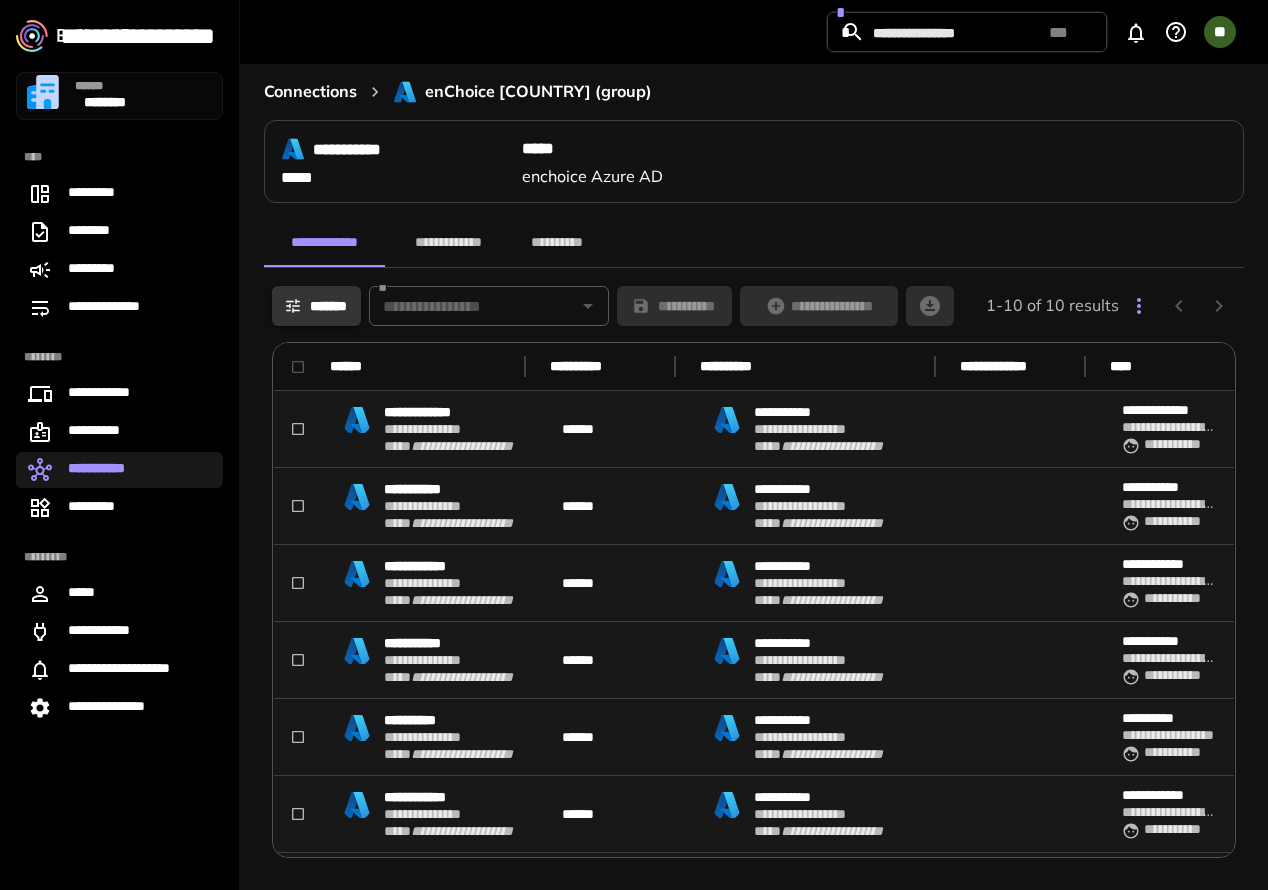 scroll, scrollTop: 0, scrollLeft: 0, axis: both 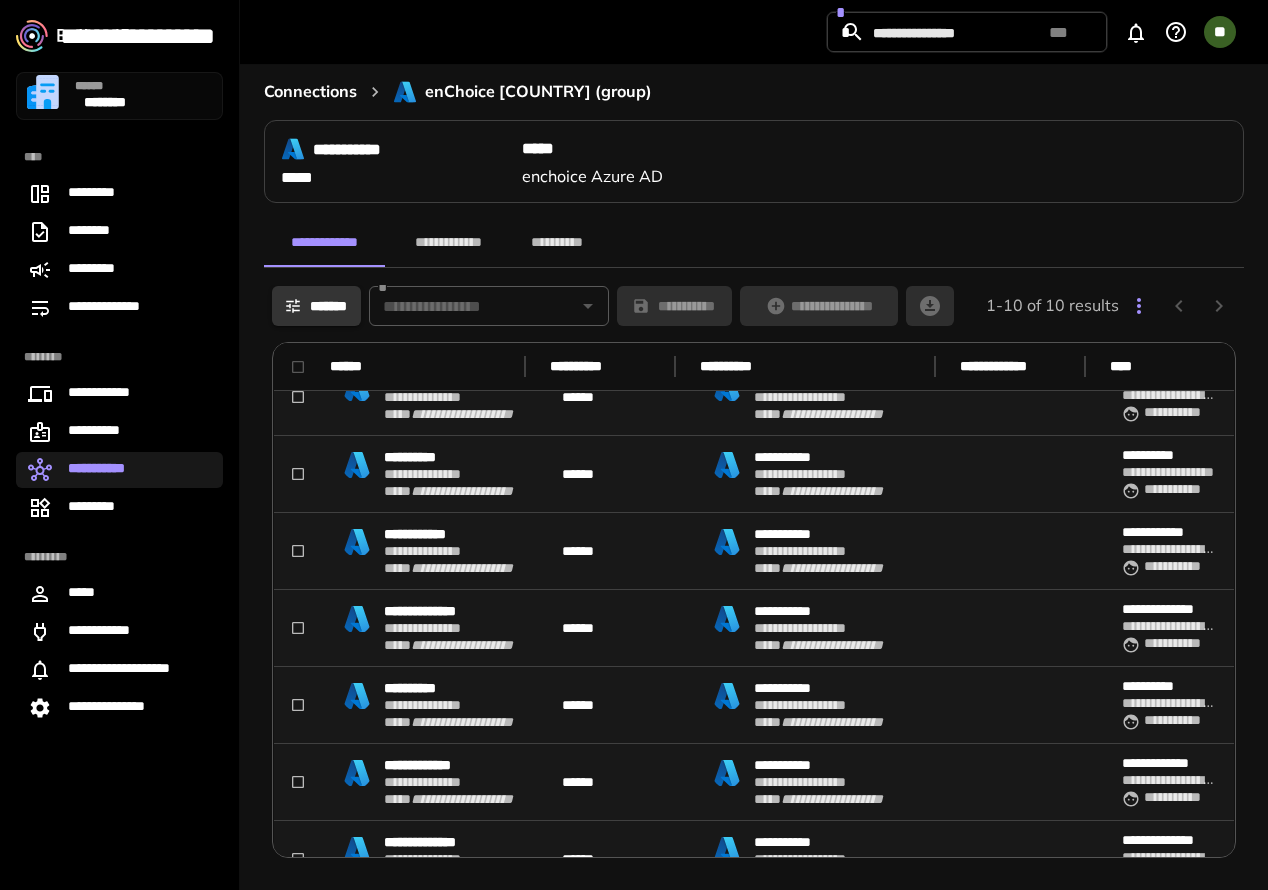 click on "**********" at bounding box center (448, 243) 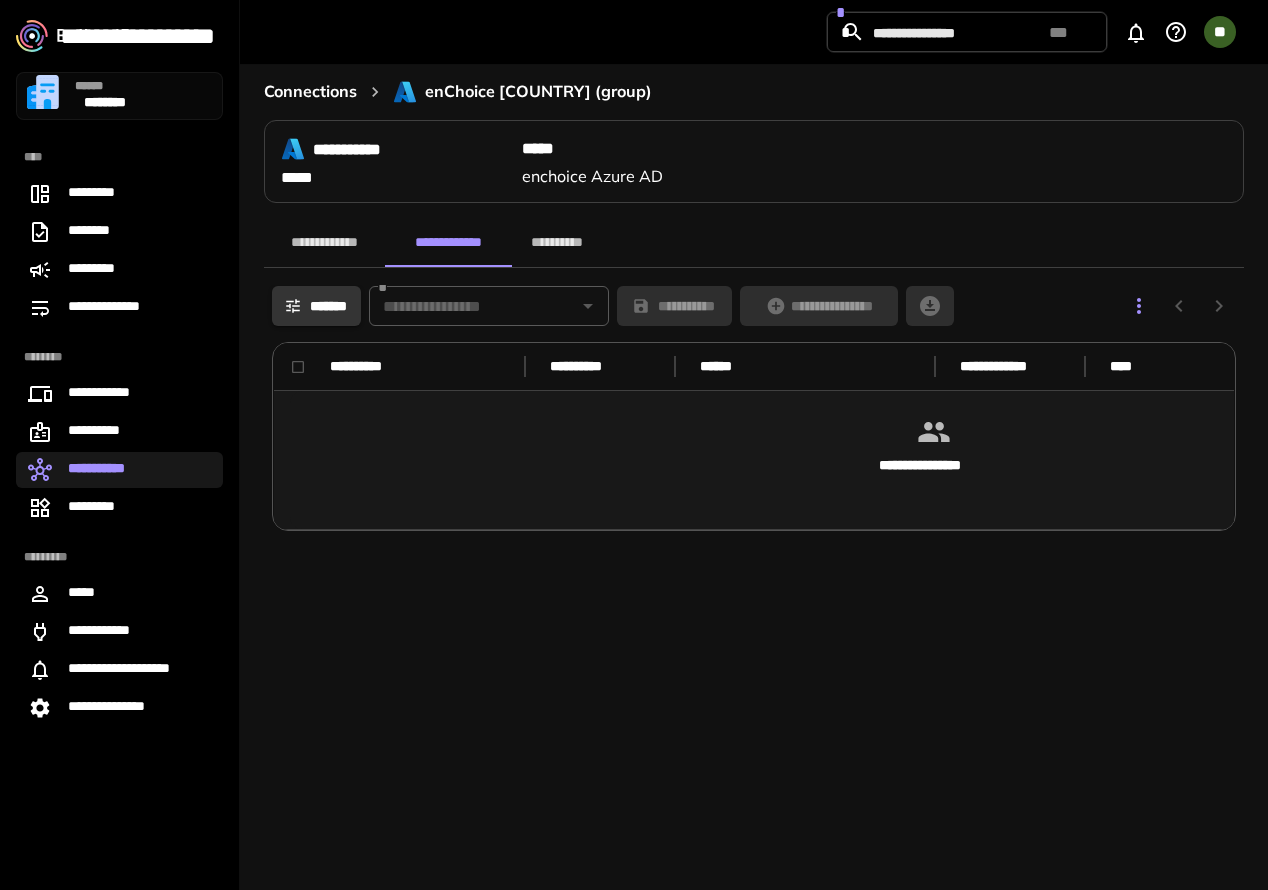 click on "**********" at bounding box center [557, 243] 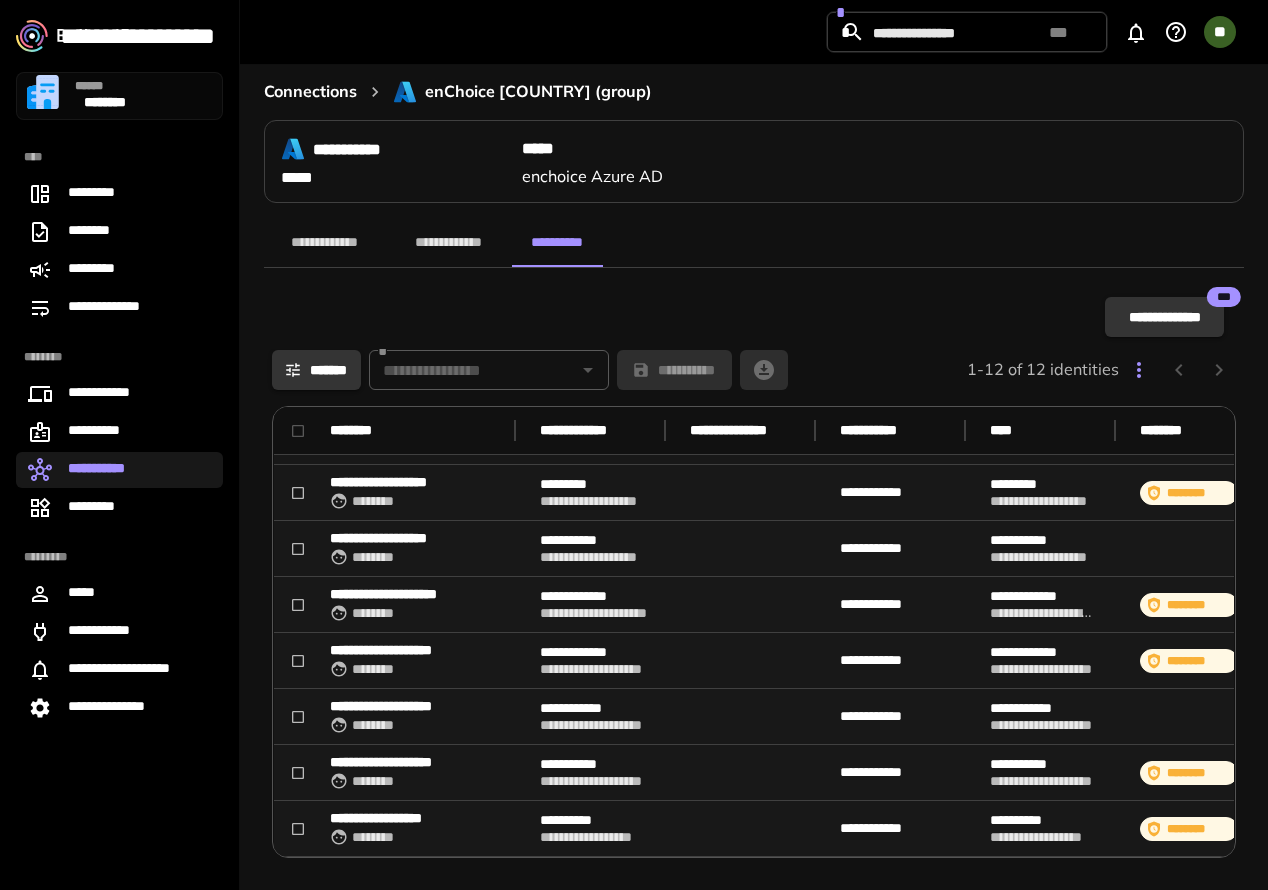 scroll, scrollTop: 270, scrollLeft: 0, axis: vertical 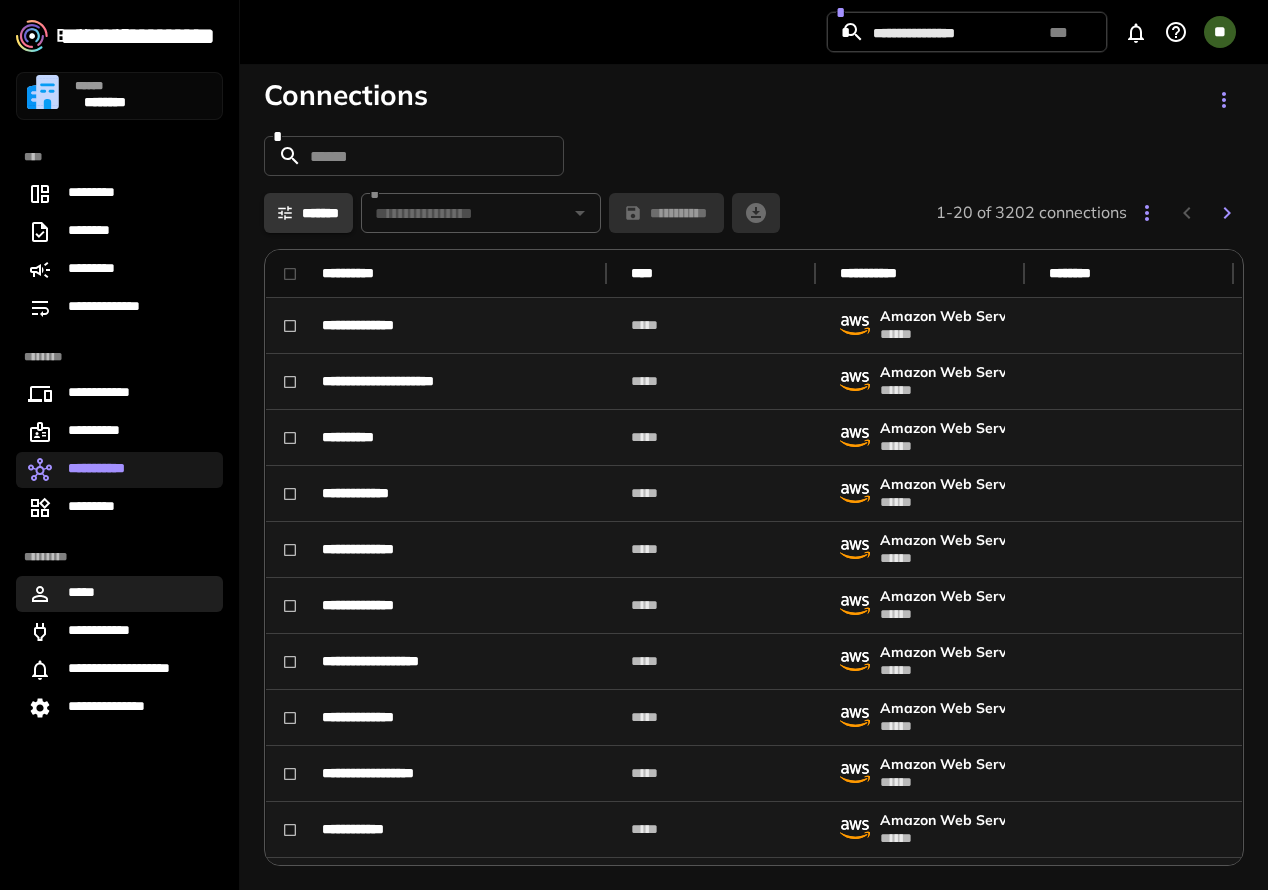 click on "*****" at bounding box center [119, 594] 